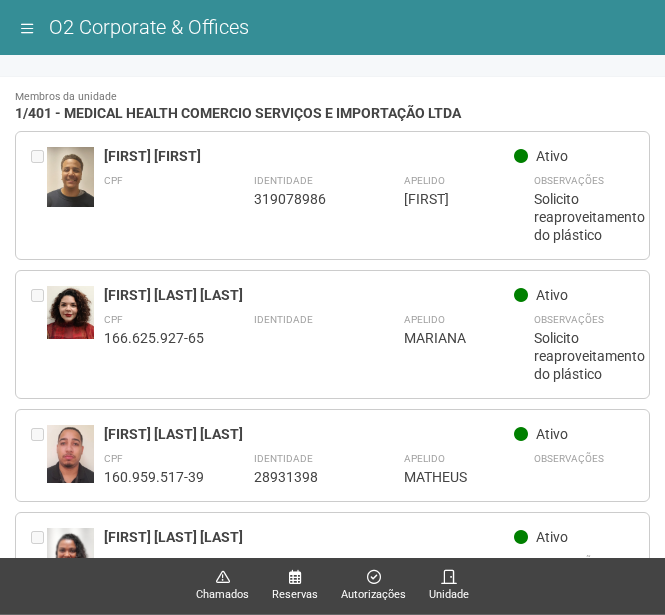 scroll, scrollTop: 100, scrollLeft: 0, axis: vertical 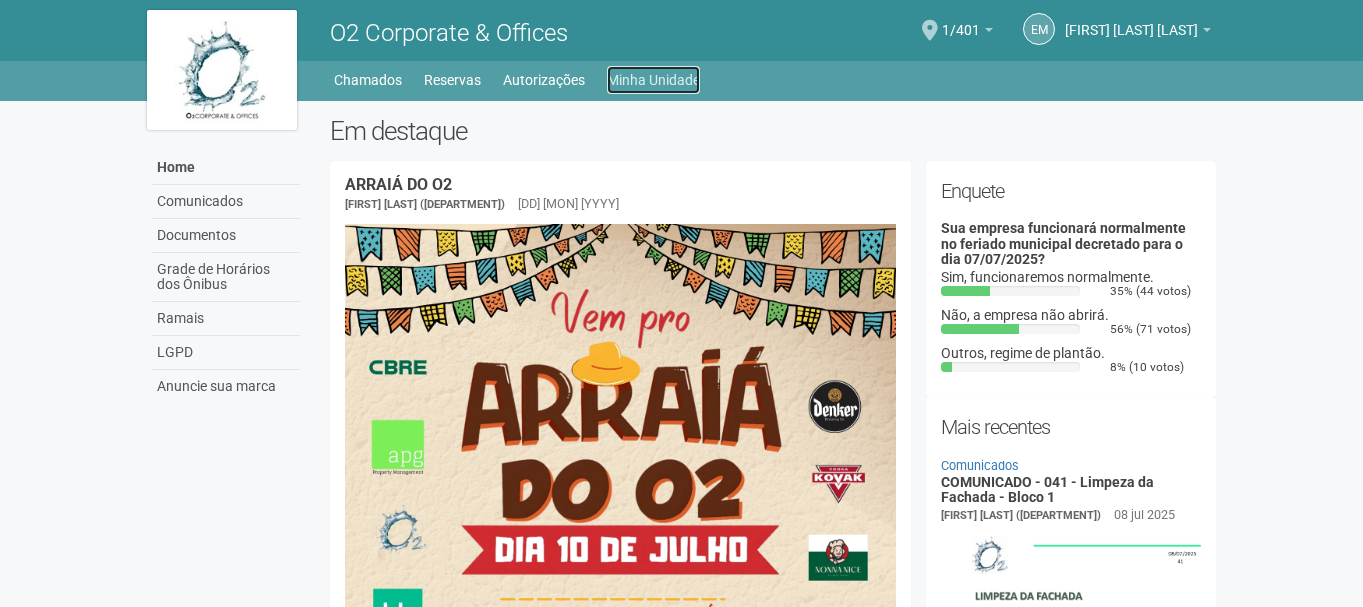 click on "Minha Unidade" at bounding box center (653, 80) 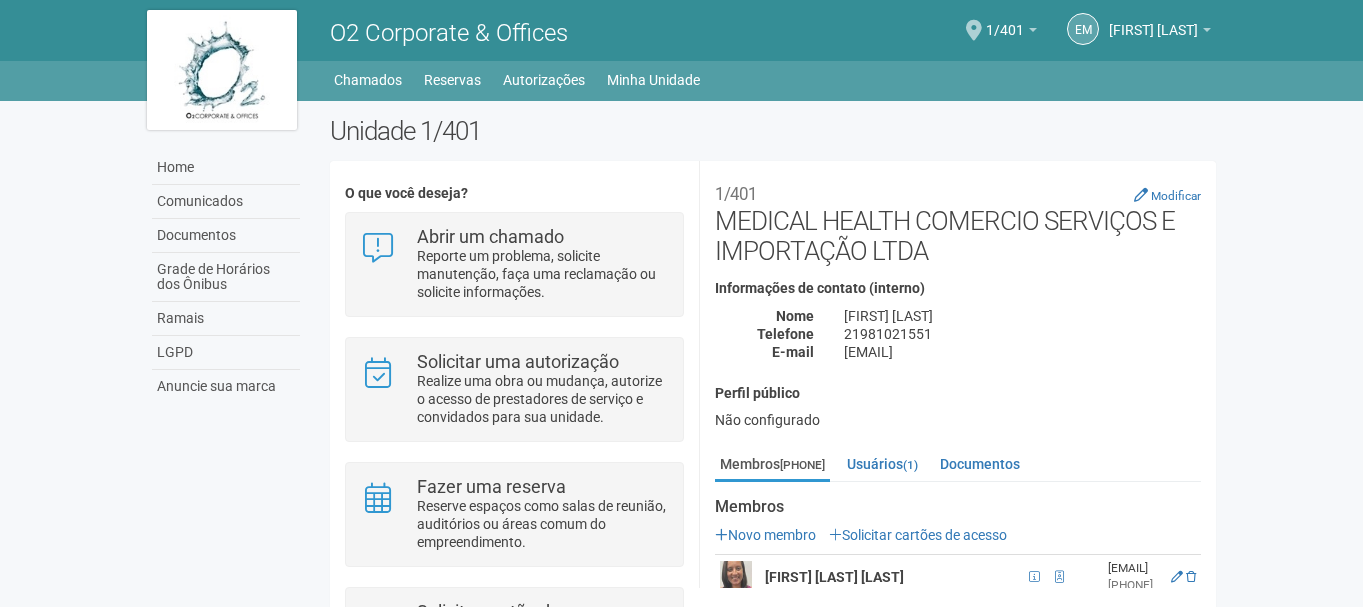 scroll, scrollTop: 144, scrollLeft: 0, axis: vertical 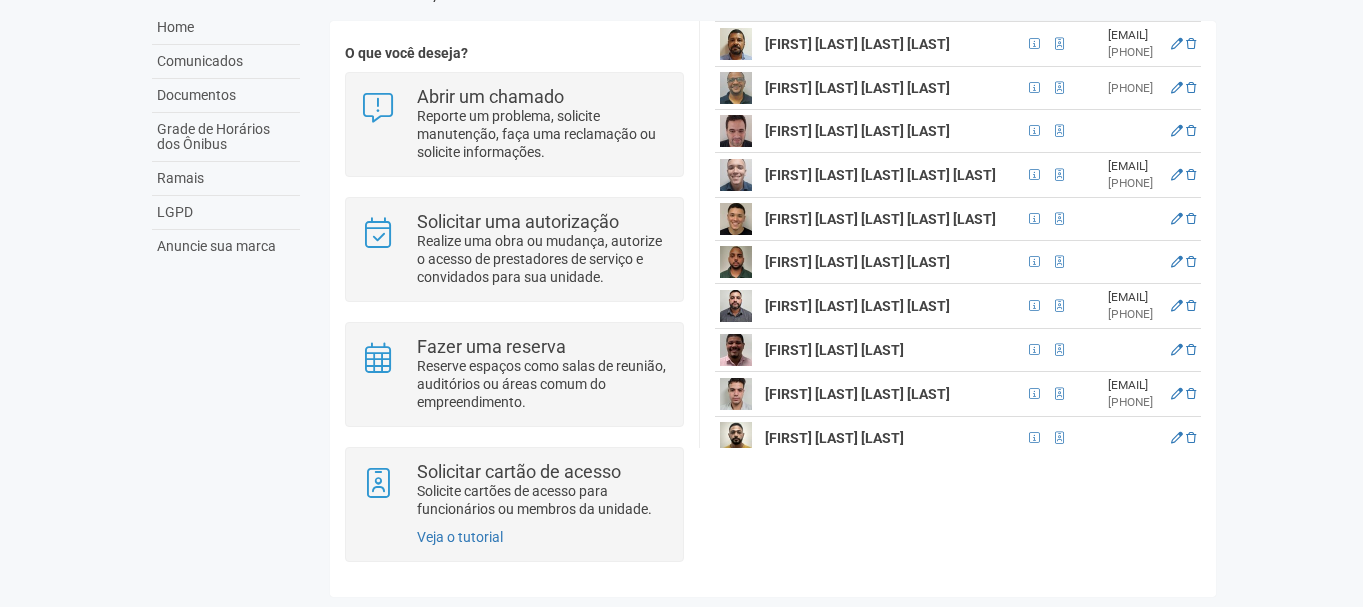 click at bounding box center (1177, -1711) 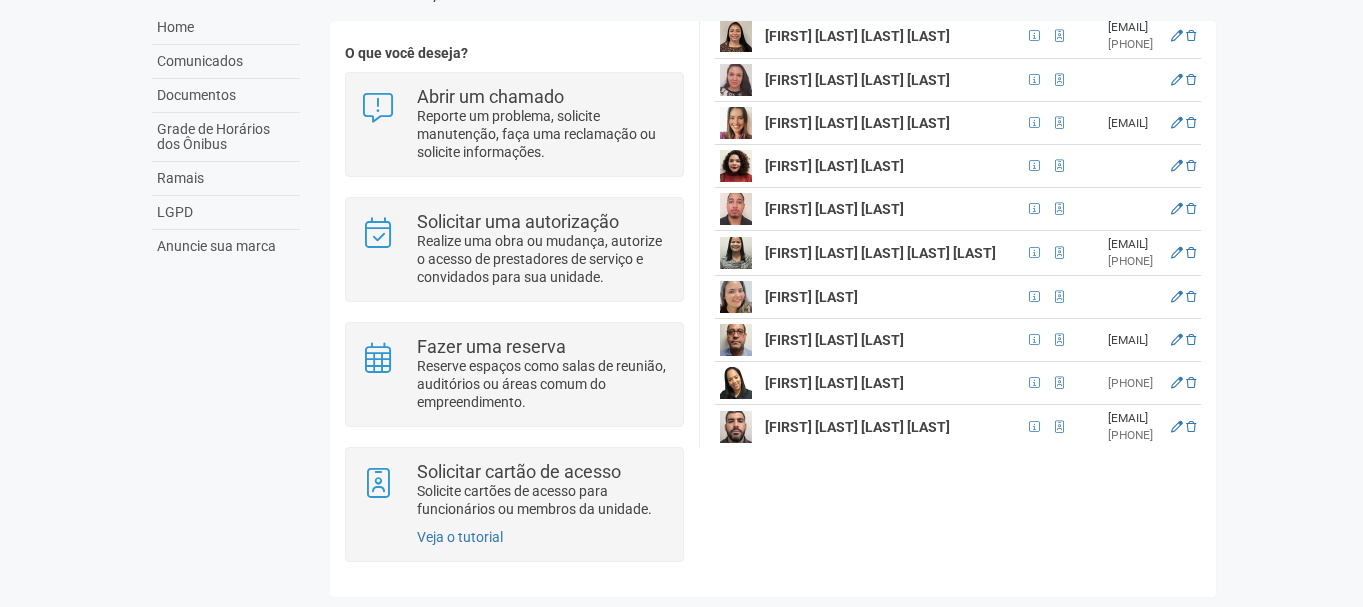 scroll, scrollTop: 0, scrollLeft: 0, axis: both 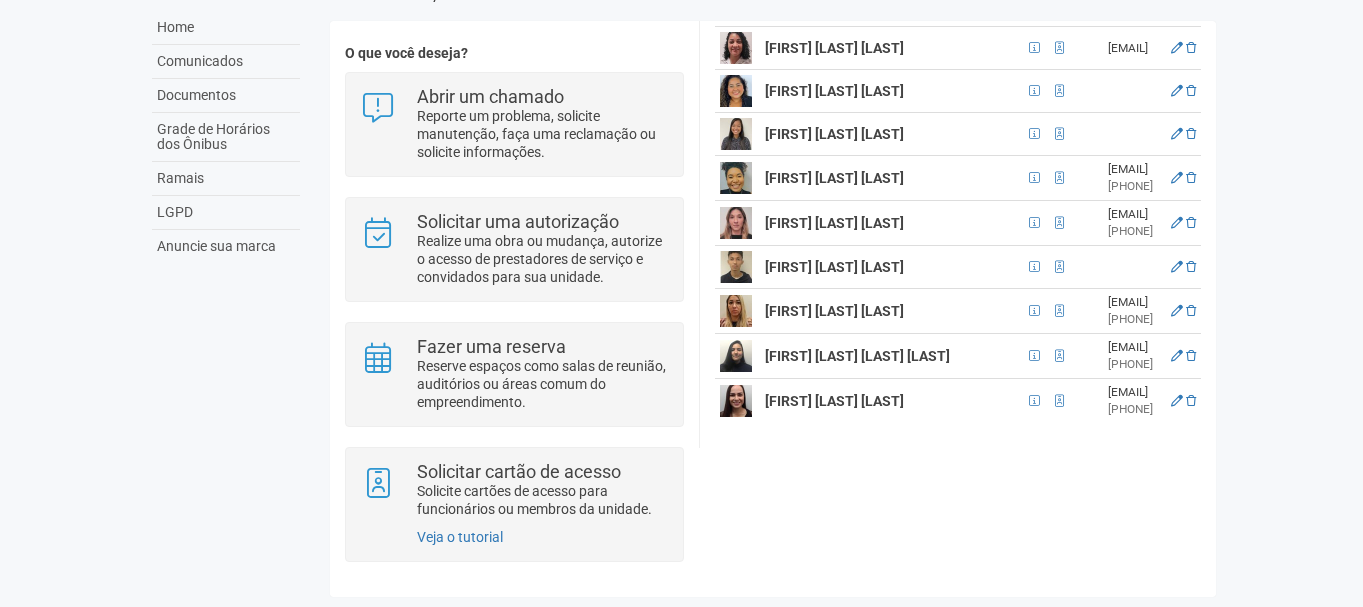click at bounding box center [1177, -1223] 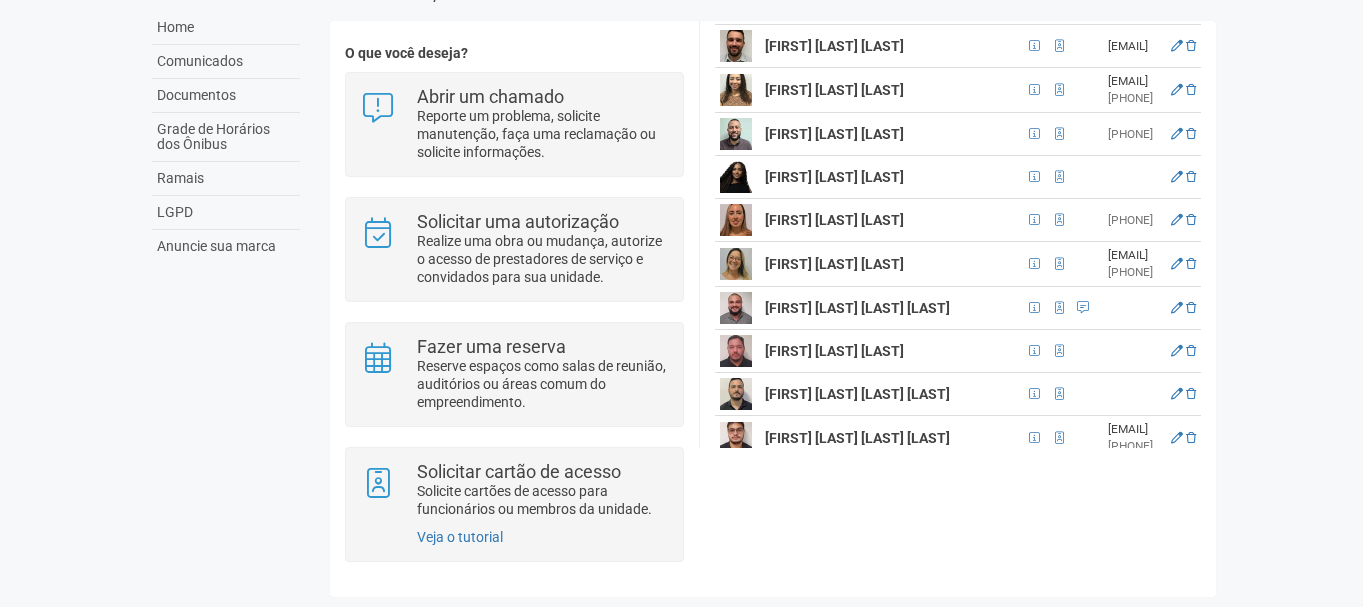 scroll, scrollTop: 3627, scrollLeft: 0, axis: vertical 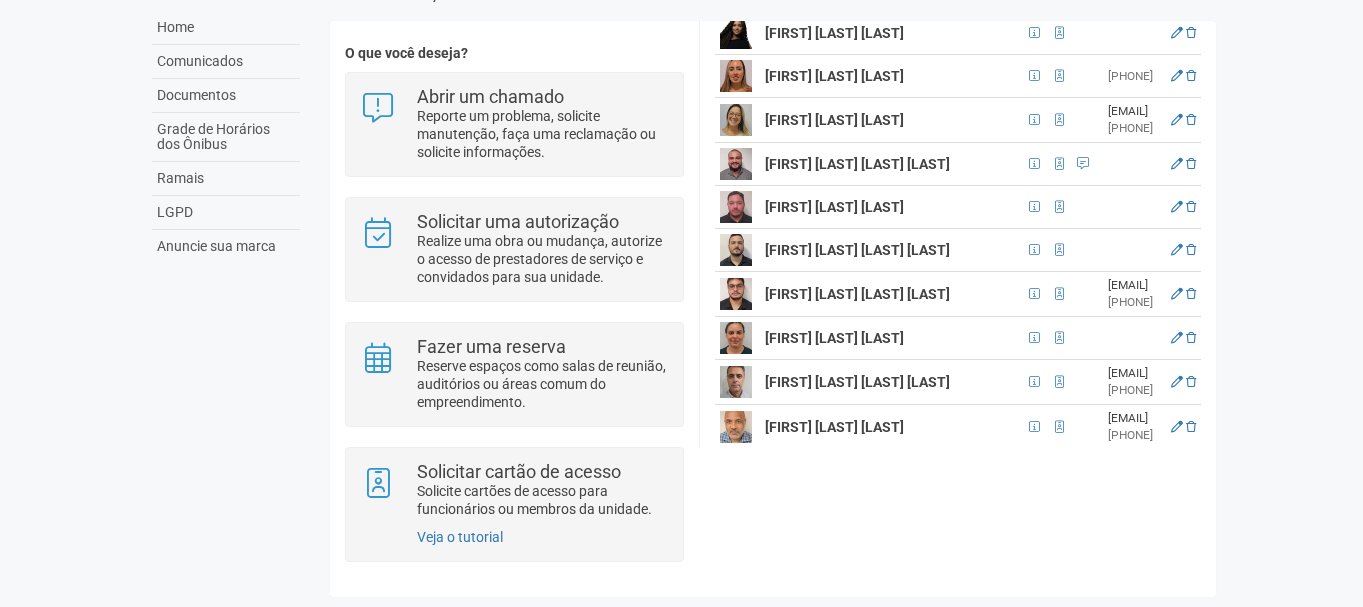 drag, startPoint x: 1213, startPoint y: 162, endPoint x: 1216, endPoint y: 315, distance: 153.0294 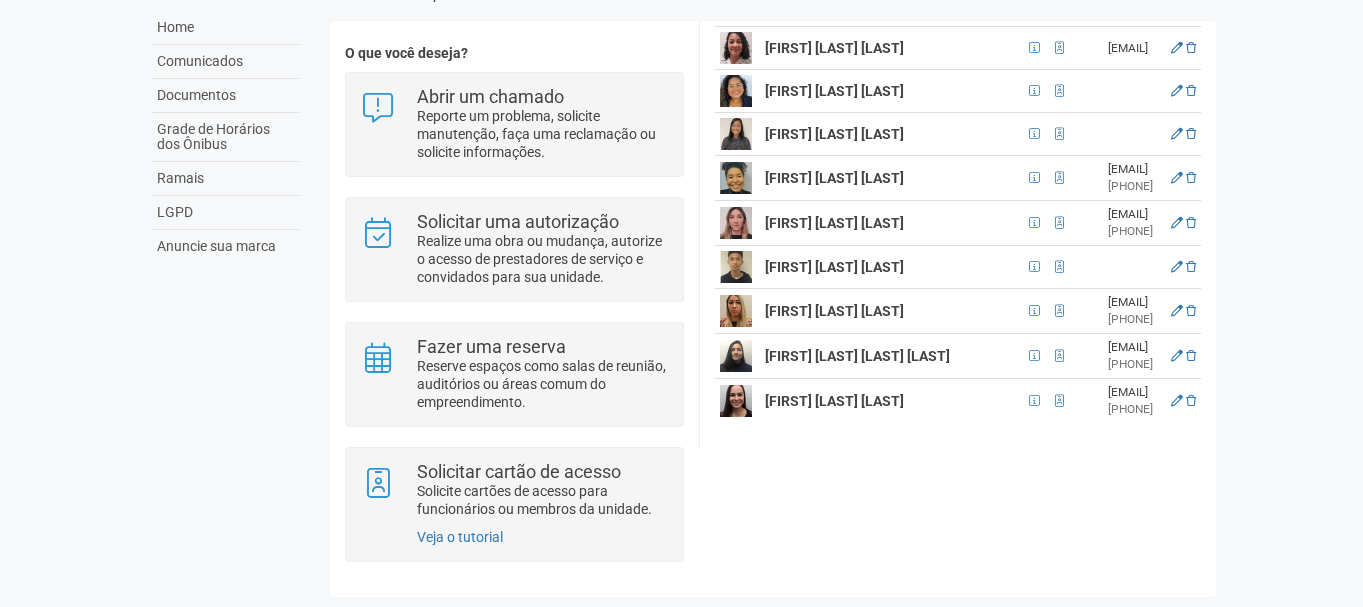 scroll, scrollTop: 7827, scrollLeft: 0, axis: vertical 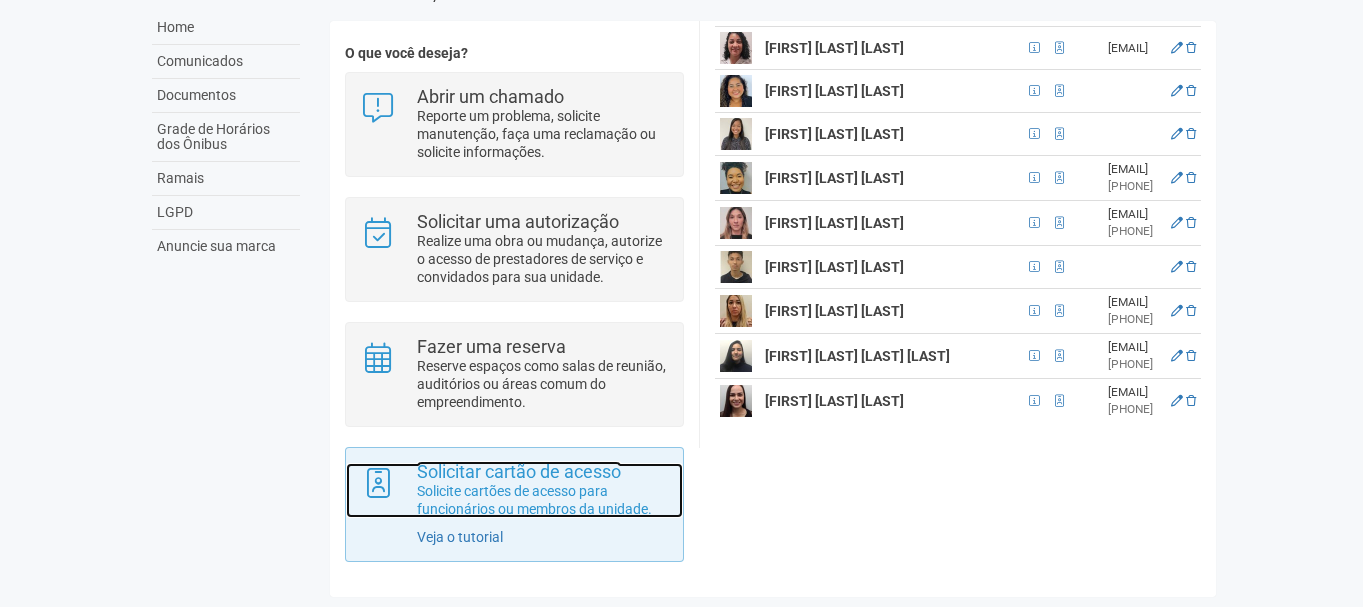 click on "Solicite cartões de acesso para funcionários ou membros da unidade." at bounding box center (542, 500) 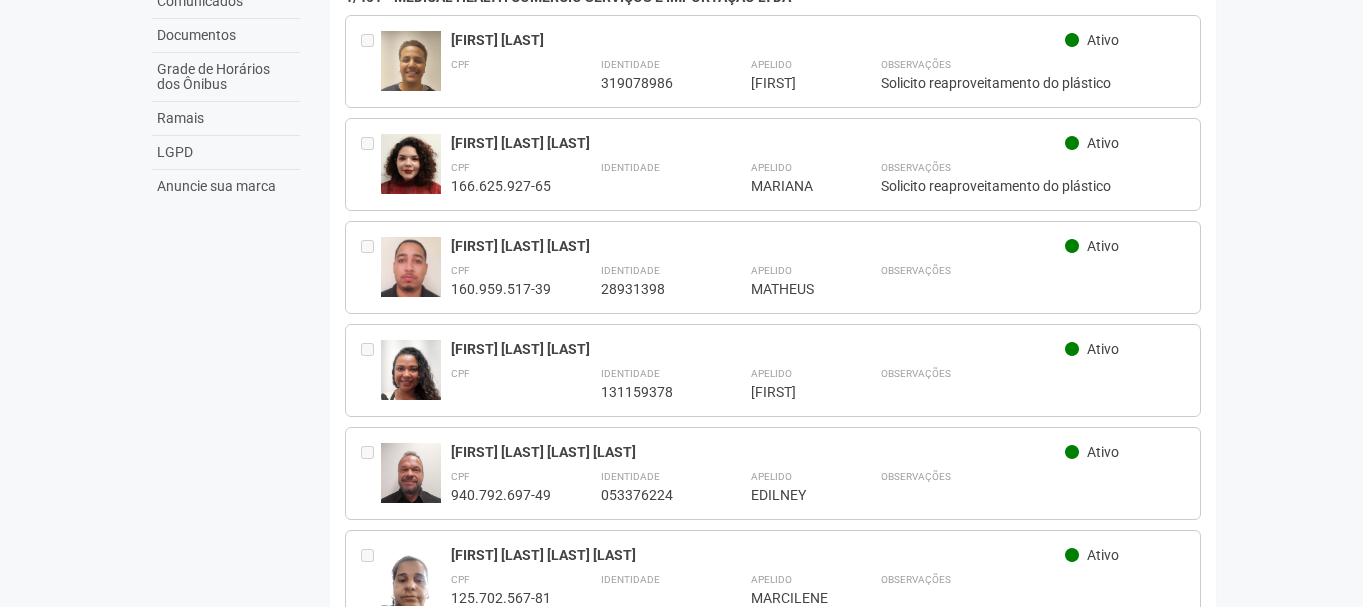 scroll, scrollTop: 0, scrollLeft: 0, axis: both 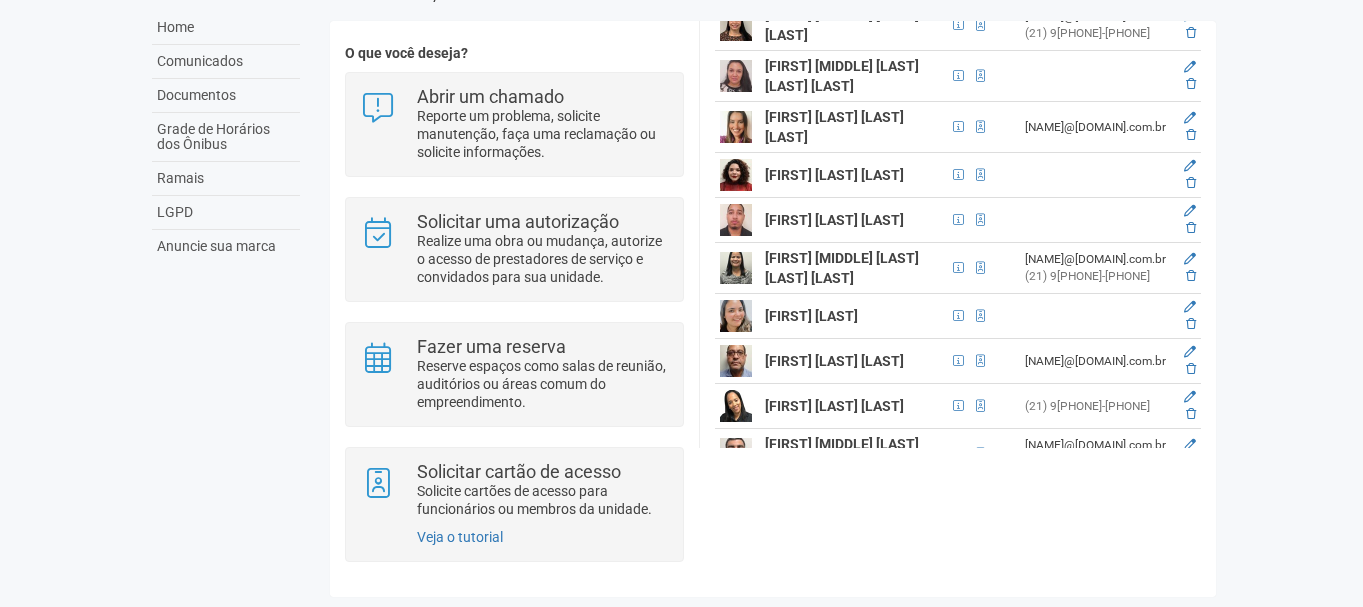 click at bounding box center (1190, -1376) 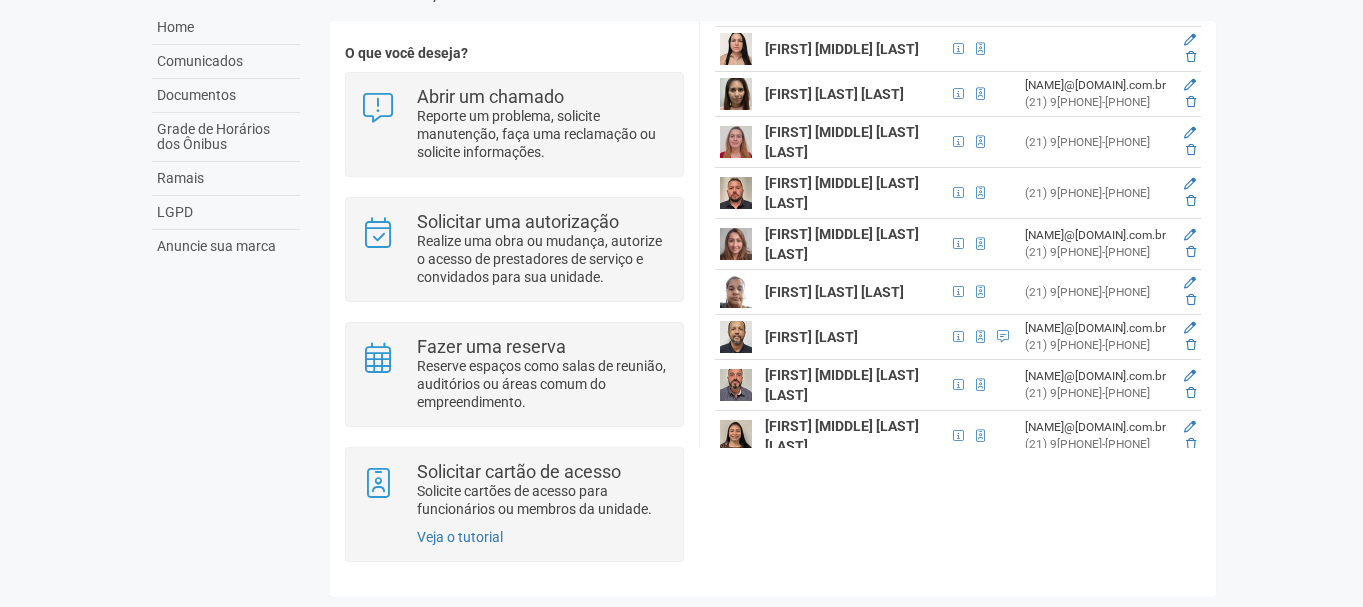 scroll, scrollTop: 0, scrollLeft: 0, axis: both 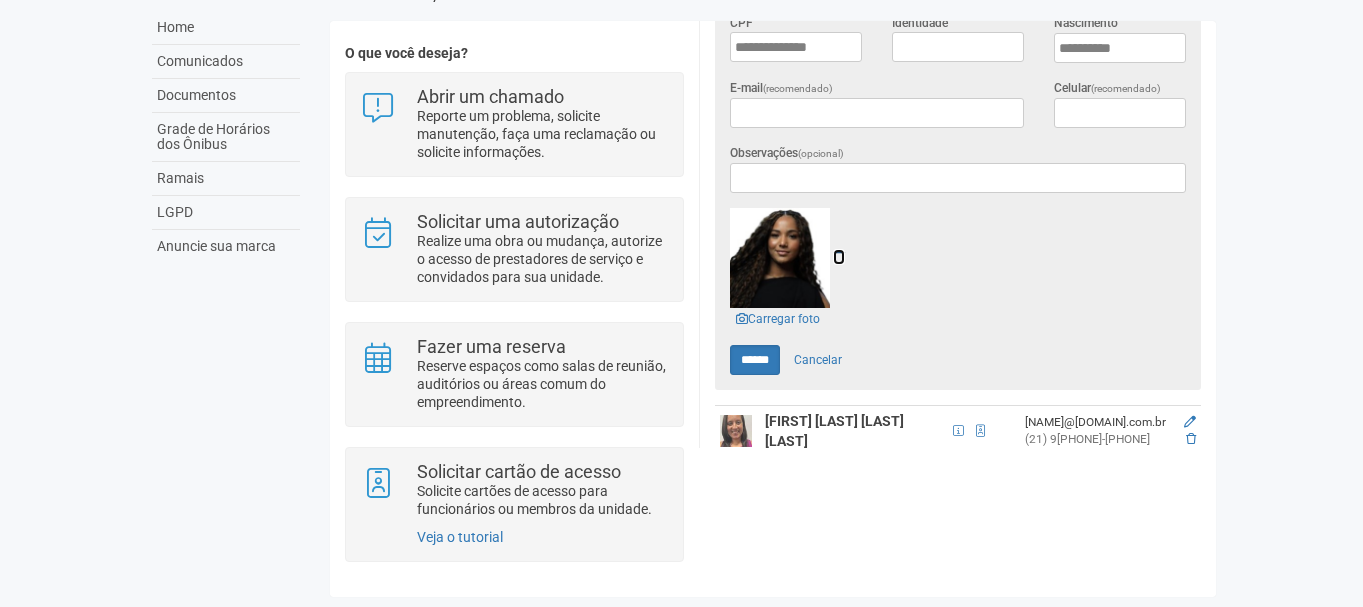 click at bounding box center (839, 257) 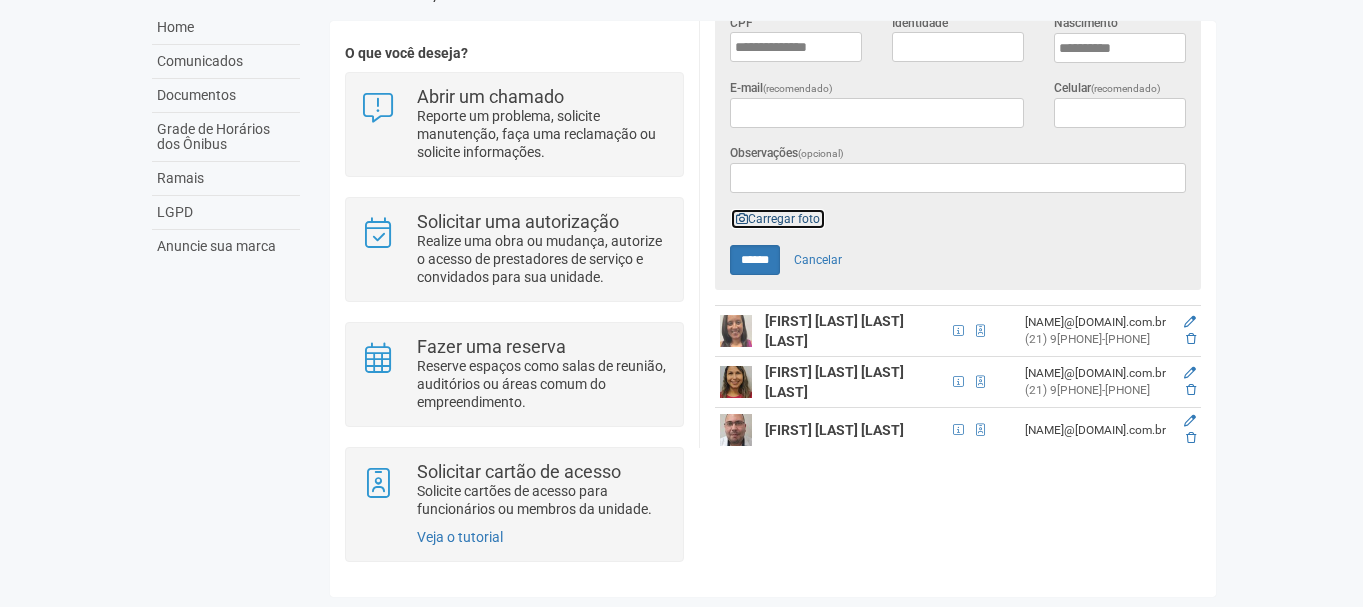 click on "Carregar foto" at bounding box center [778, 219] 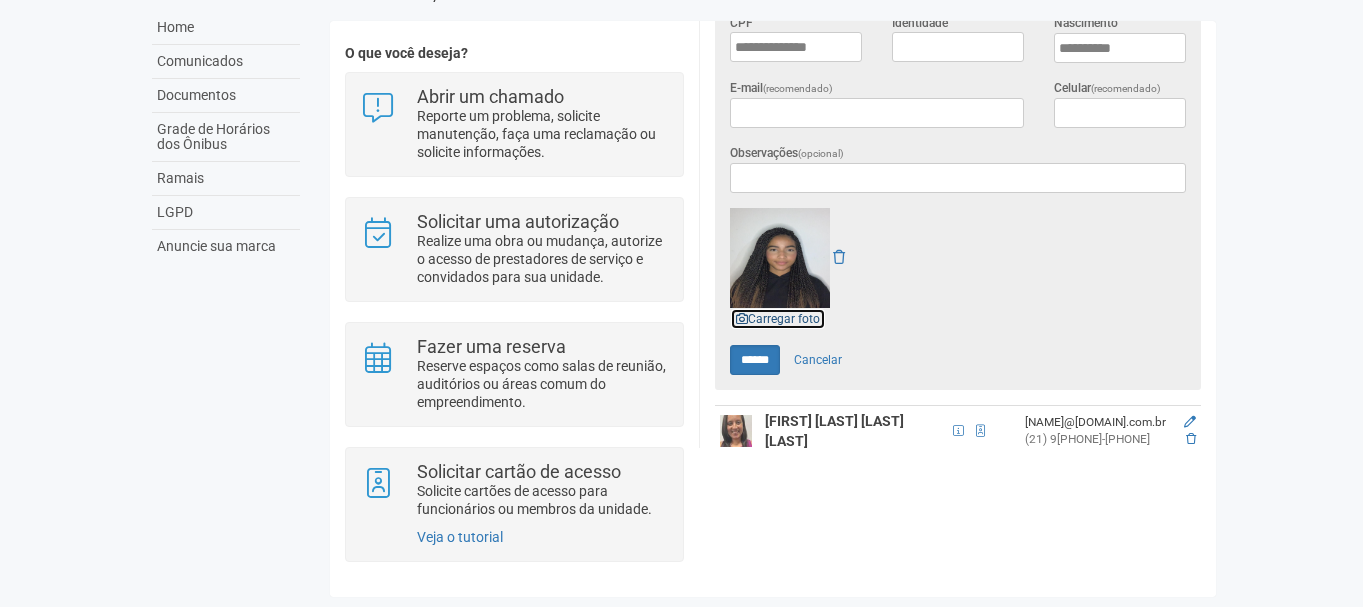 click on "Carregar foto" at bounding box center (778, 319) 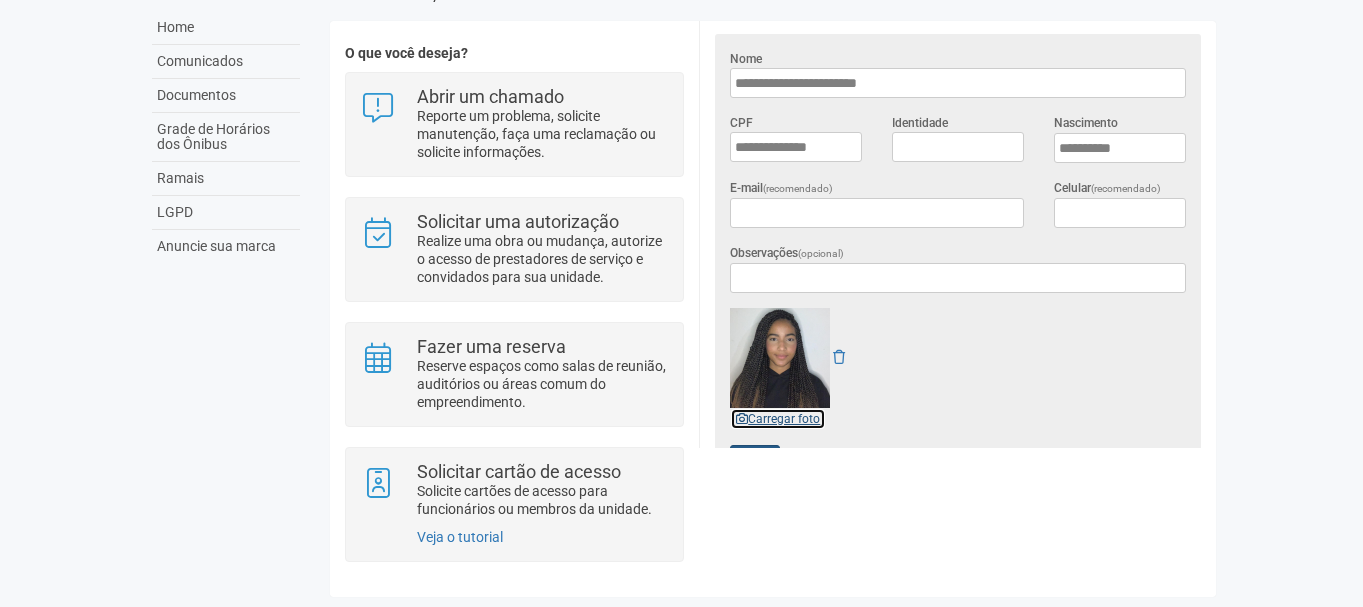 scroll, scrollTop: 480, scrollLeft: 0, axis: vertical 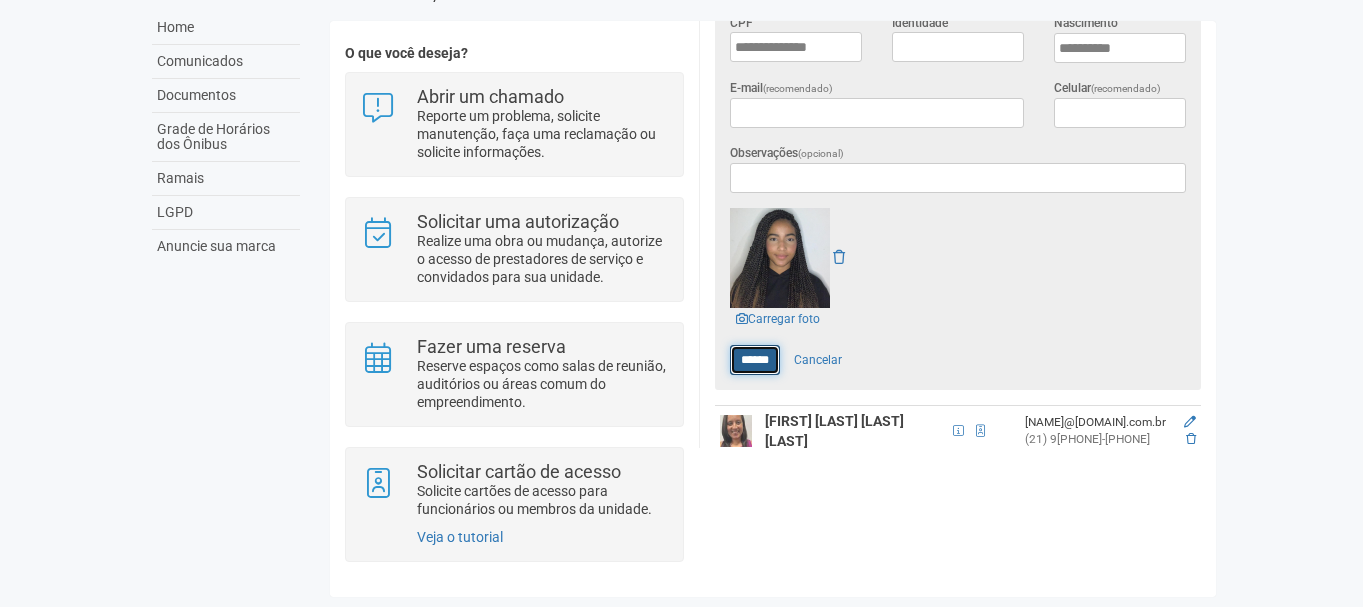 click on "******" at bounding box center [755, 360] 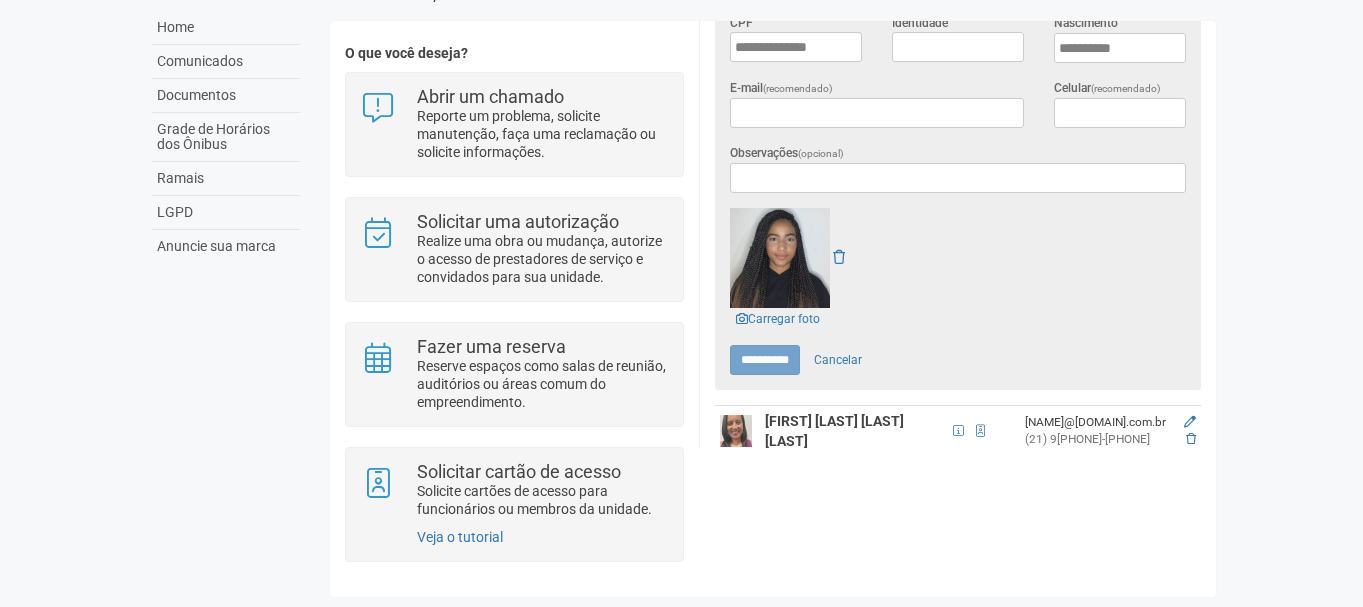 type on "******" 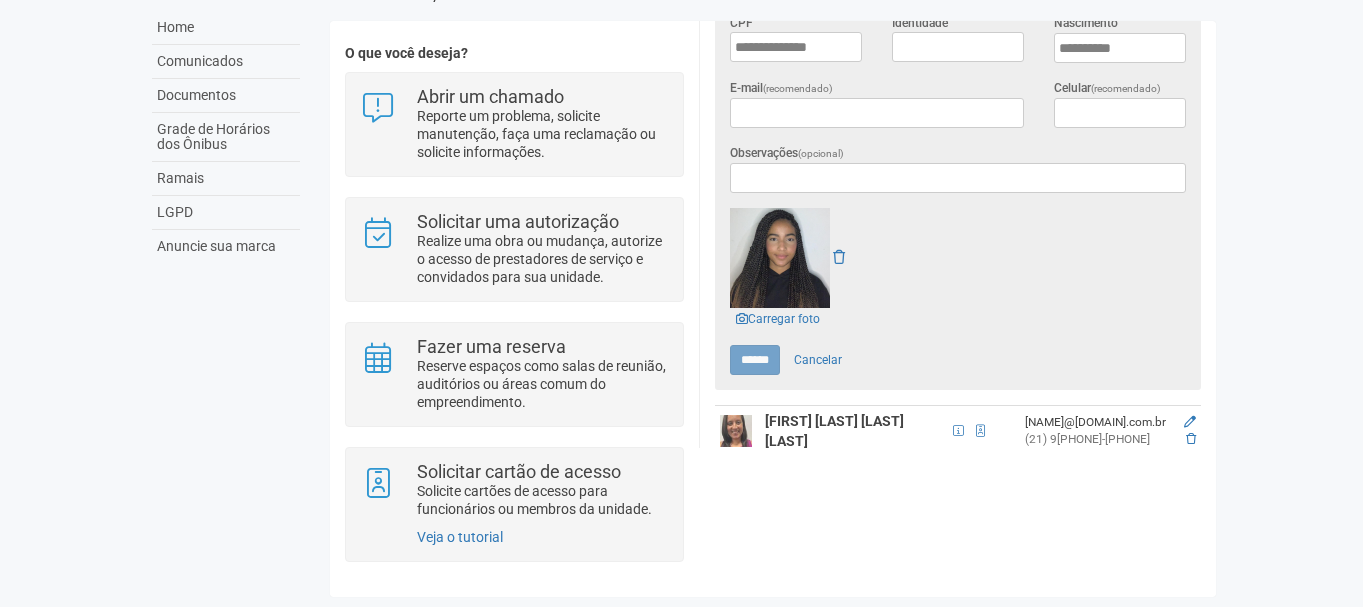 scroll, scrollTop: 0, scrollLeft: 0, axis: both 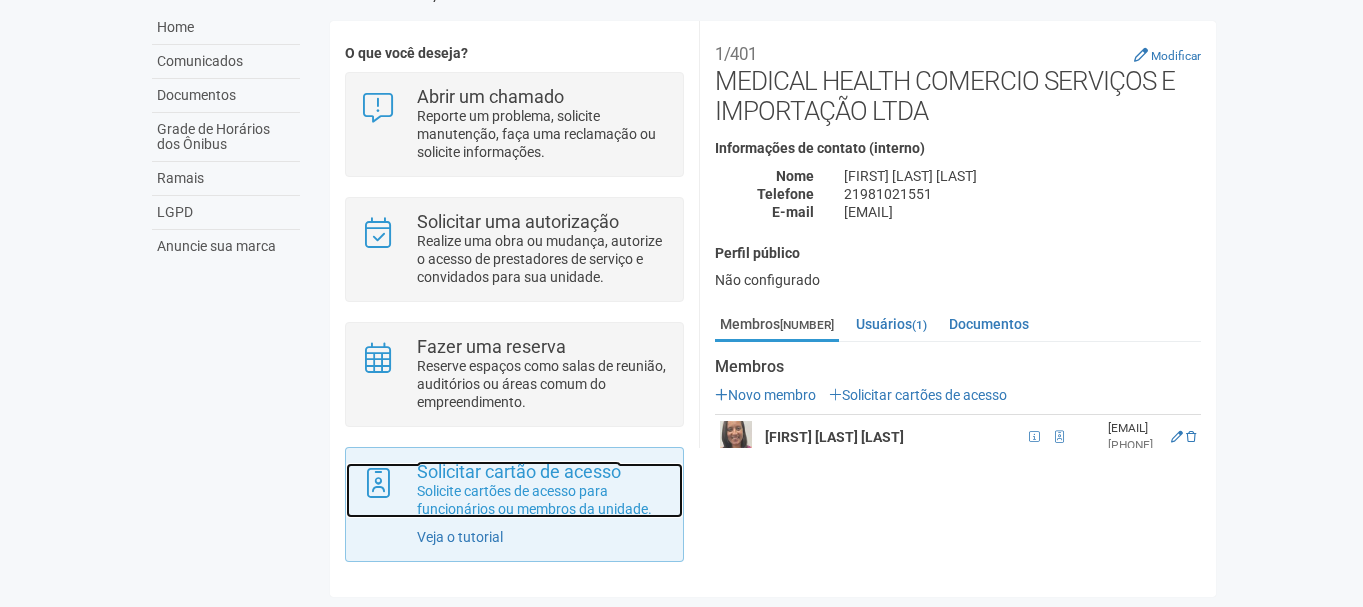 click on "Solicite cartões de acesso para funcionários ou membros da unidade." at bounding box center [542, 500] 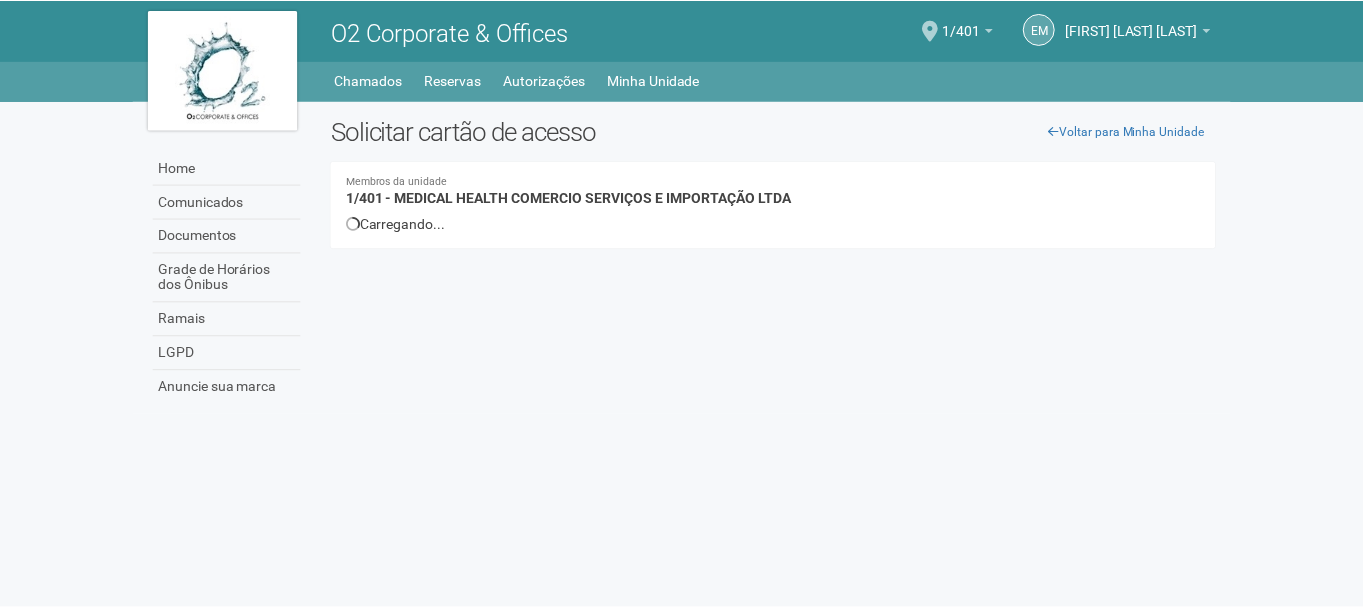 scroll, scrollTop: 0, scrollLeft: 0, axis: both 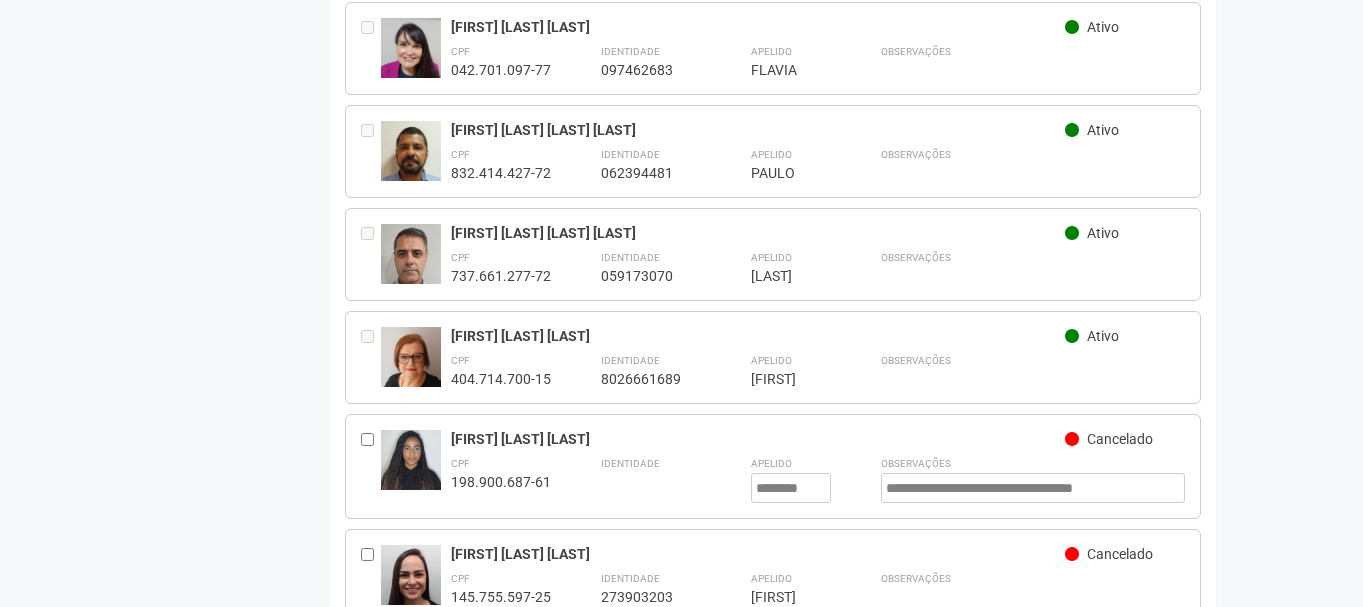 click on "Enviar solicitação" at bounding box center [412, 703] 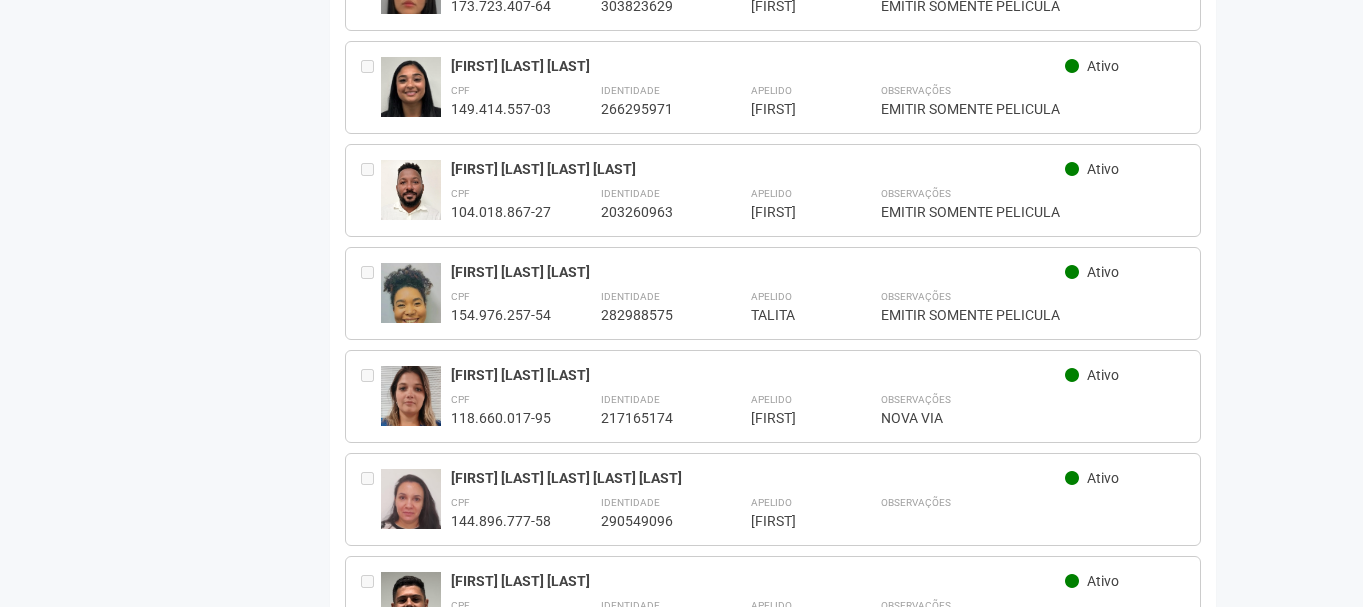 scroll, scrollTop: 1000, scrollLeft: 0, axis: vertical 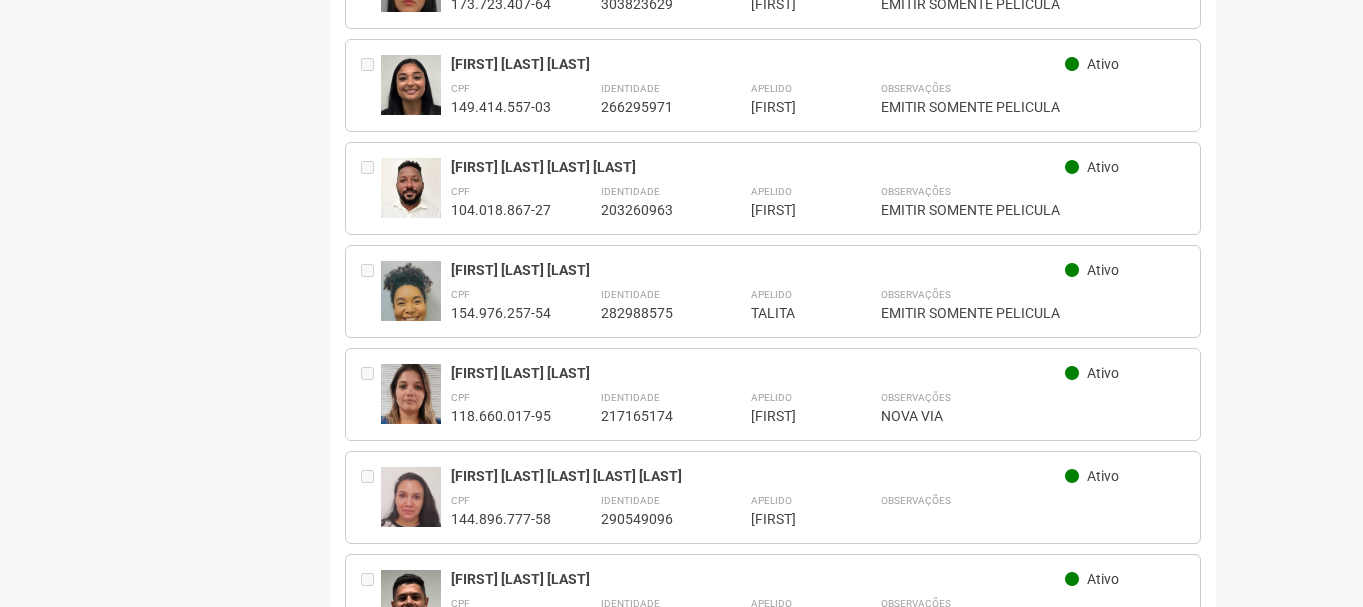 click at bounding box center (411, 304) 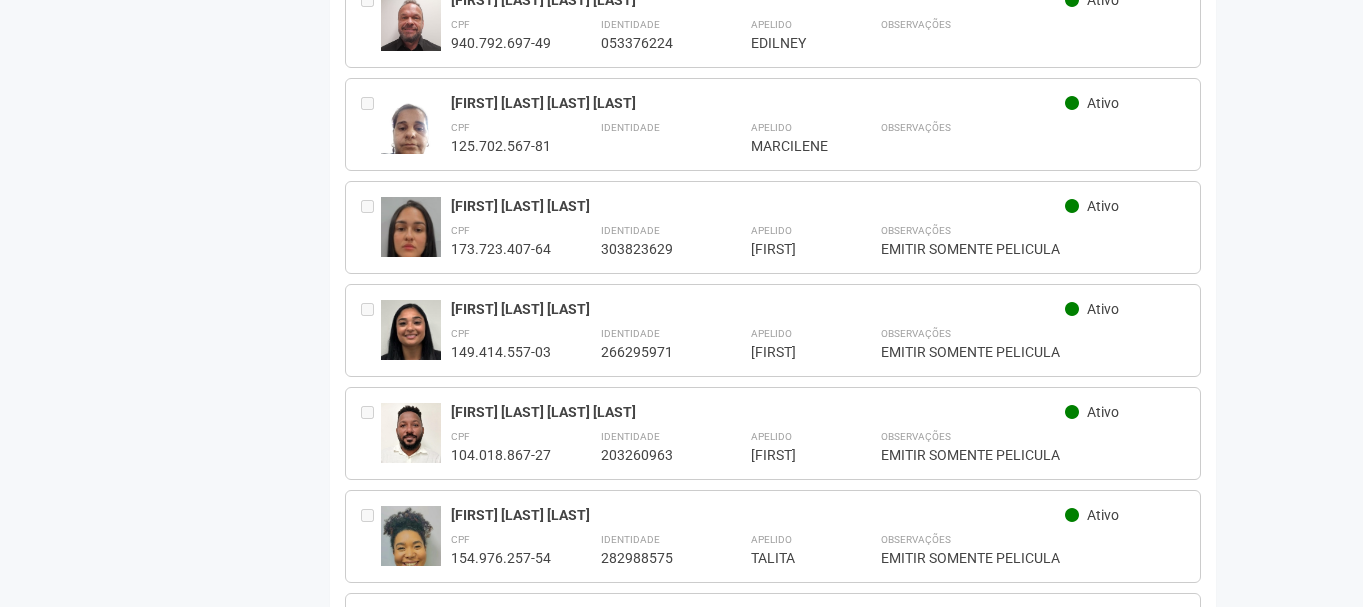 scroll, scrollTop: 800, scrollLeft: 0, axis: vertical 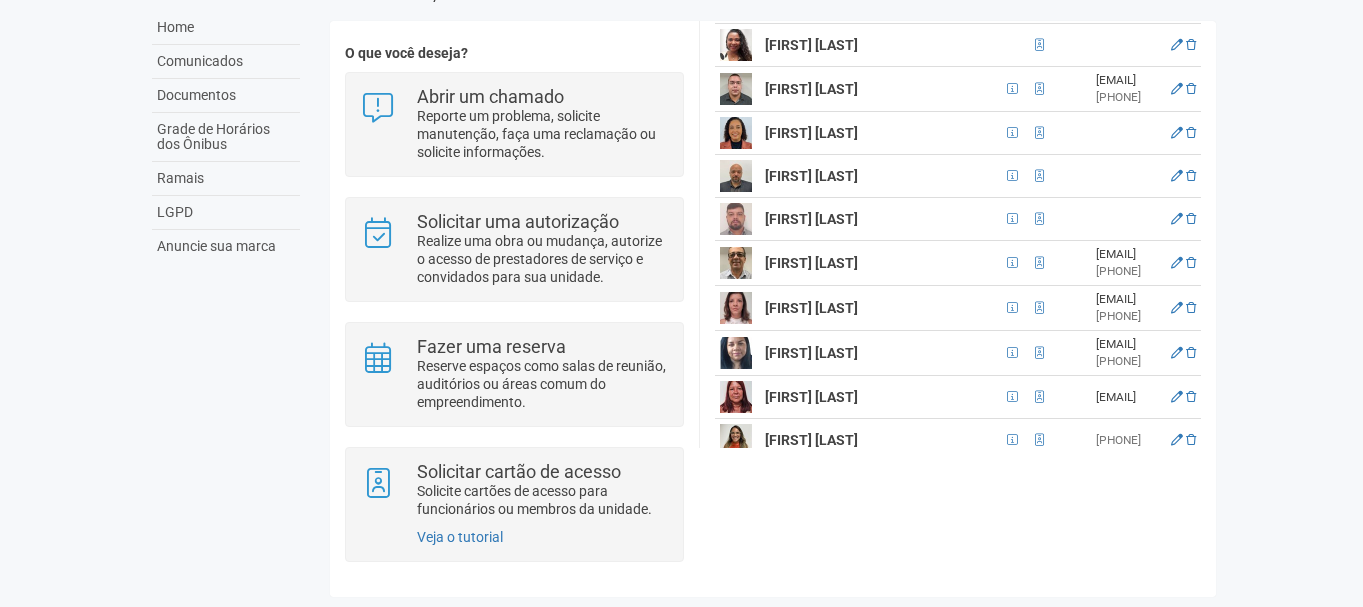 drag, startPoint x: 1213, startPoint y: 243, endPoint x: 1207, endPoint y: 260, distance: 18.027756 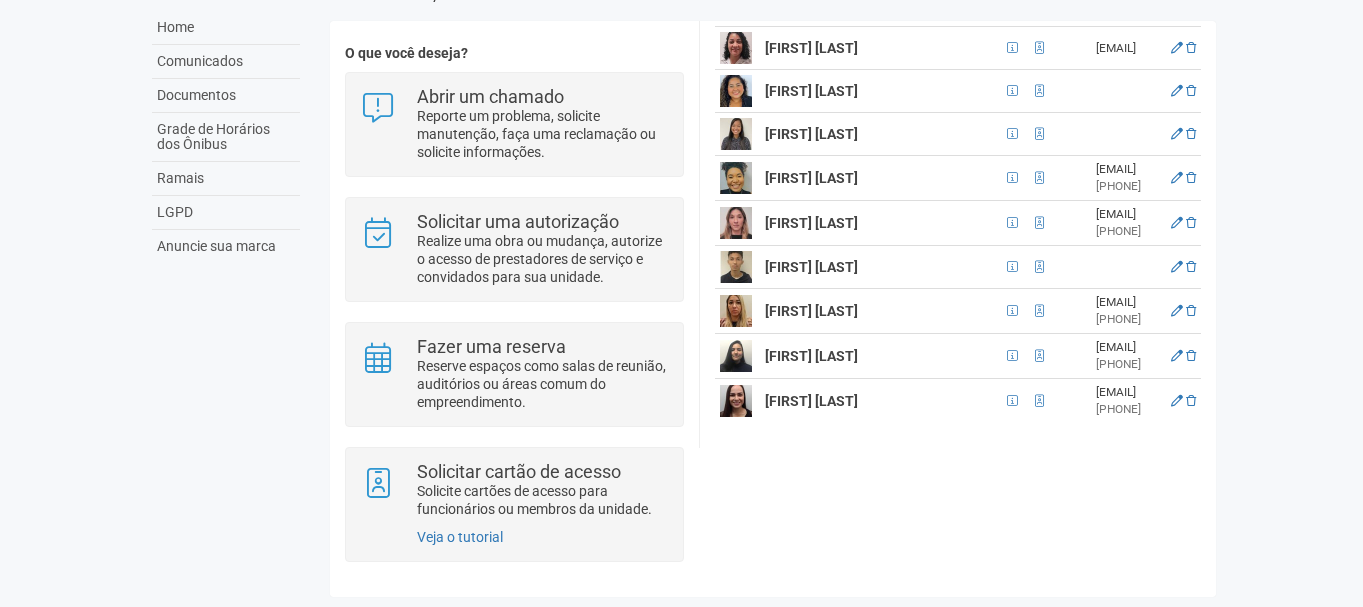 scroll, scrollTop: 10278, scrollLeft: 0, axis: vertical 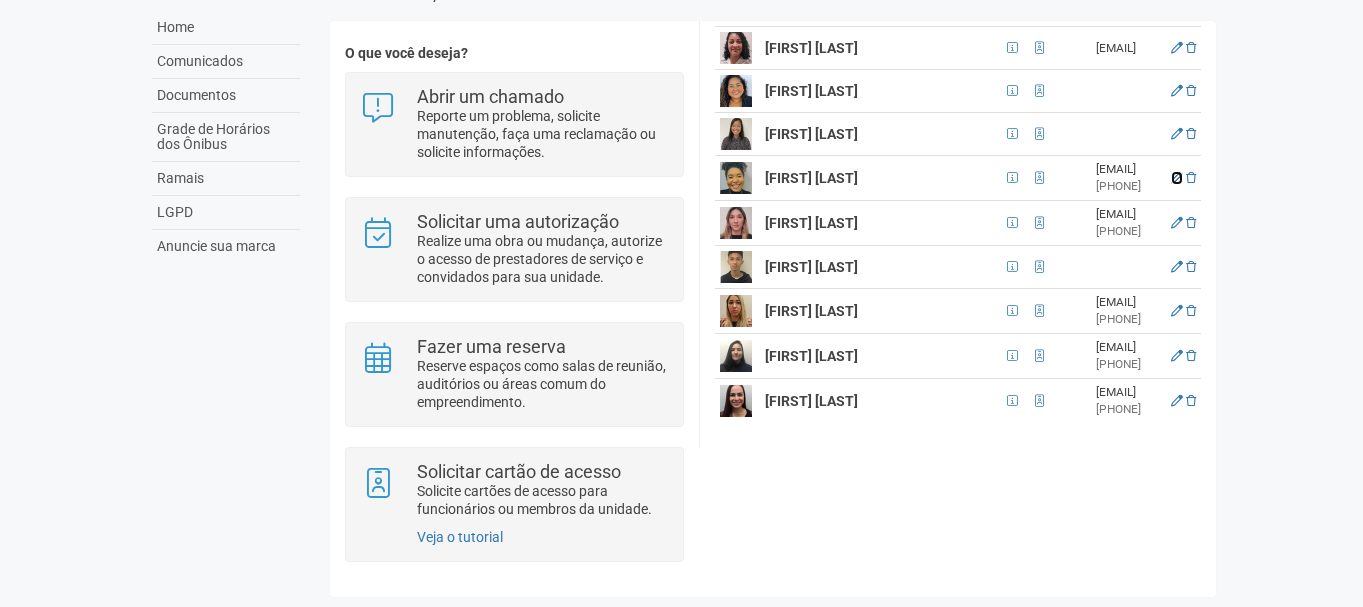 click at bounding box center (1177, 178) 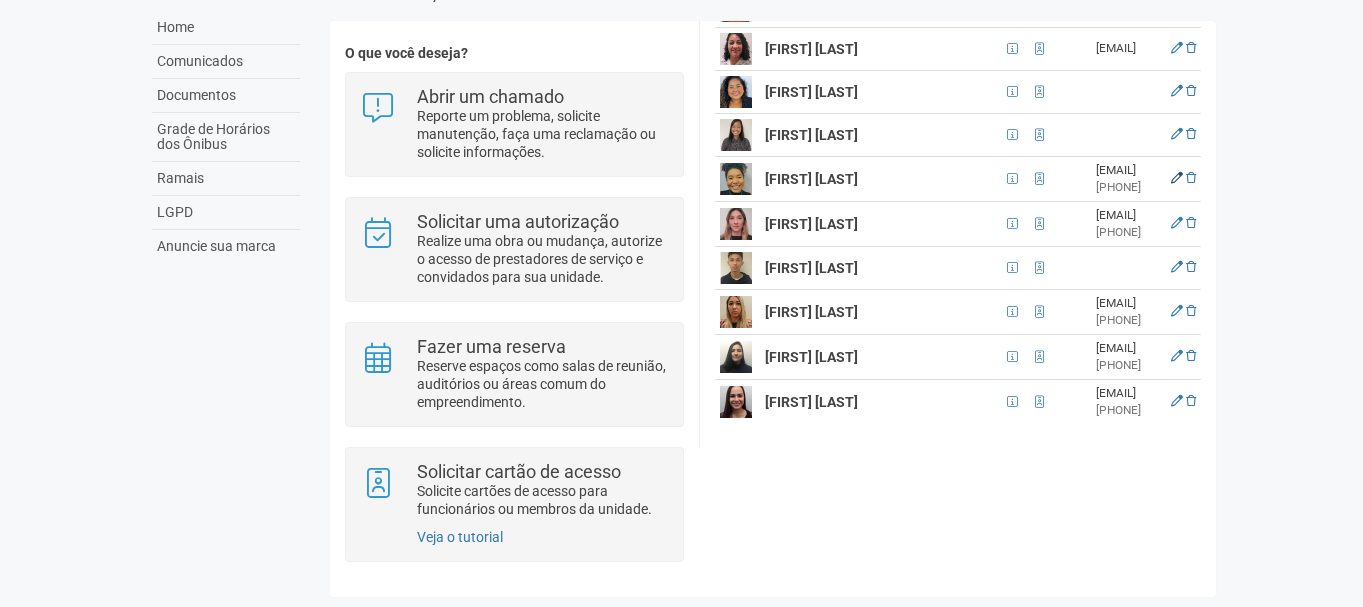 scroll, scrollTop: 0, scrollLeft: 0, axis: both 